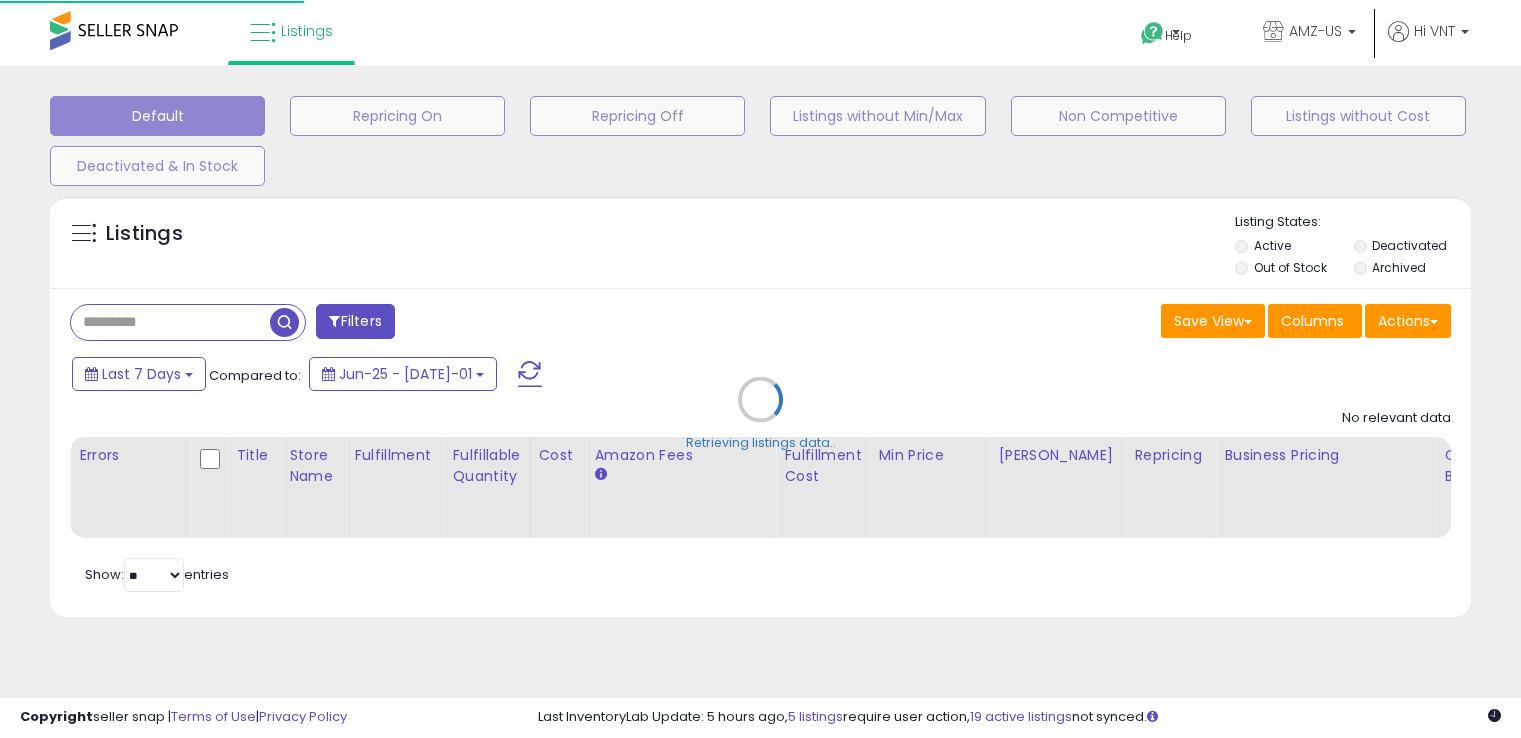 scroll, scrollTop: 0, scrollLeft: 0, axis: both 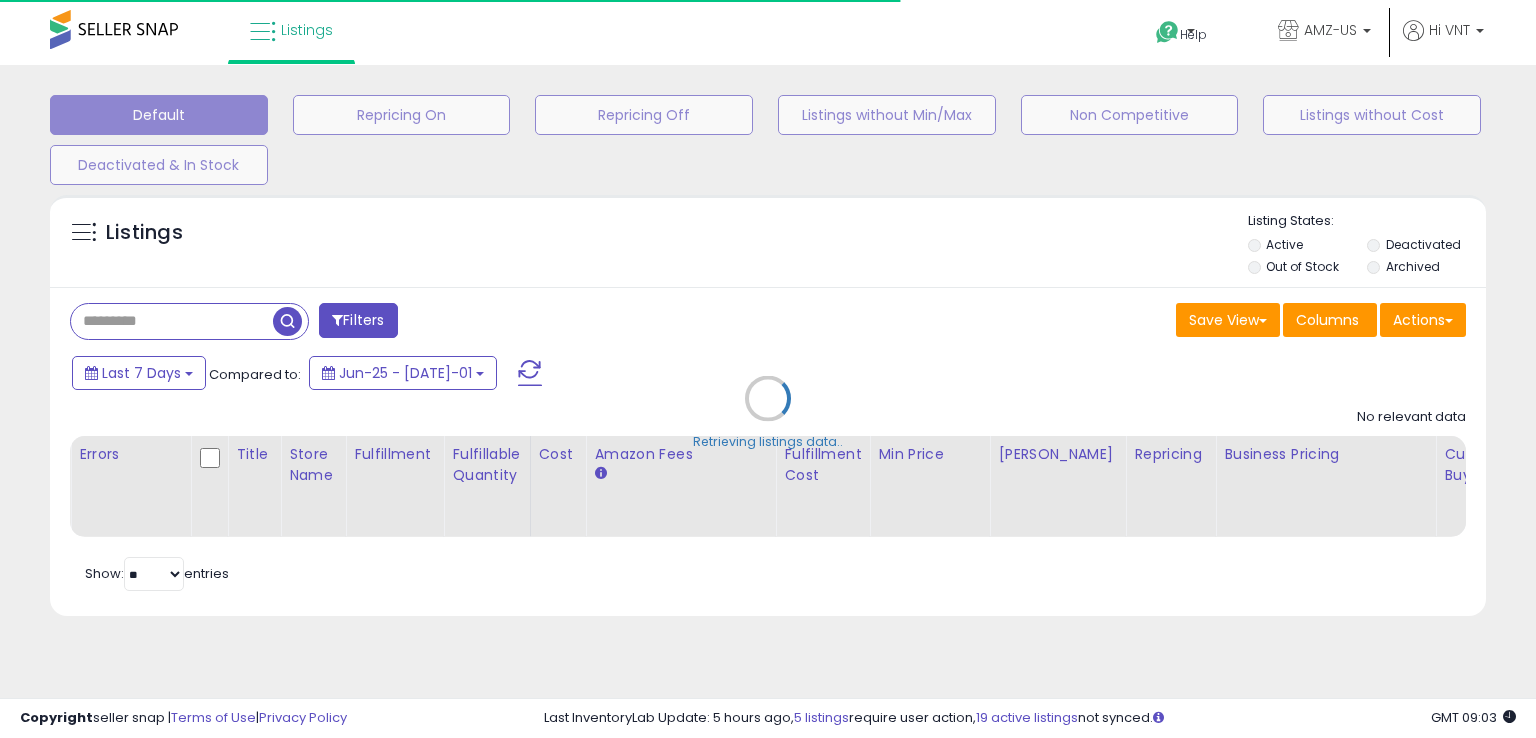 type on "**********" 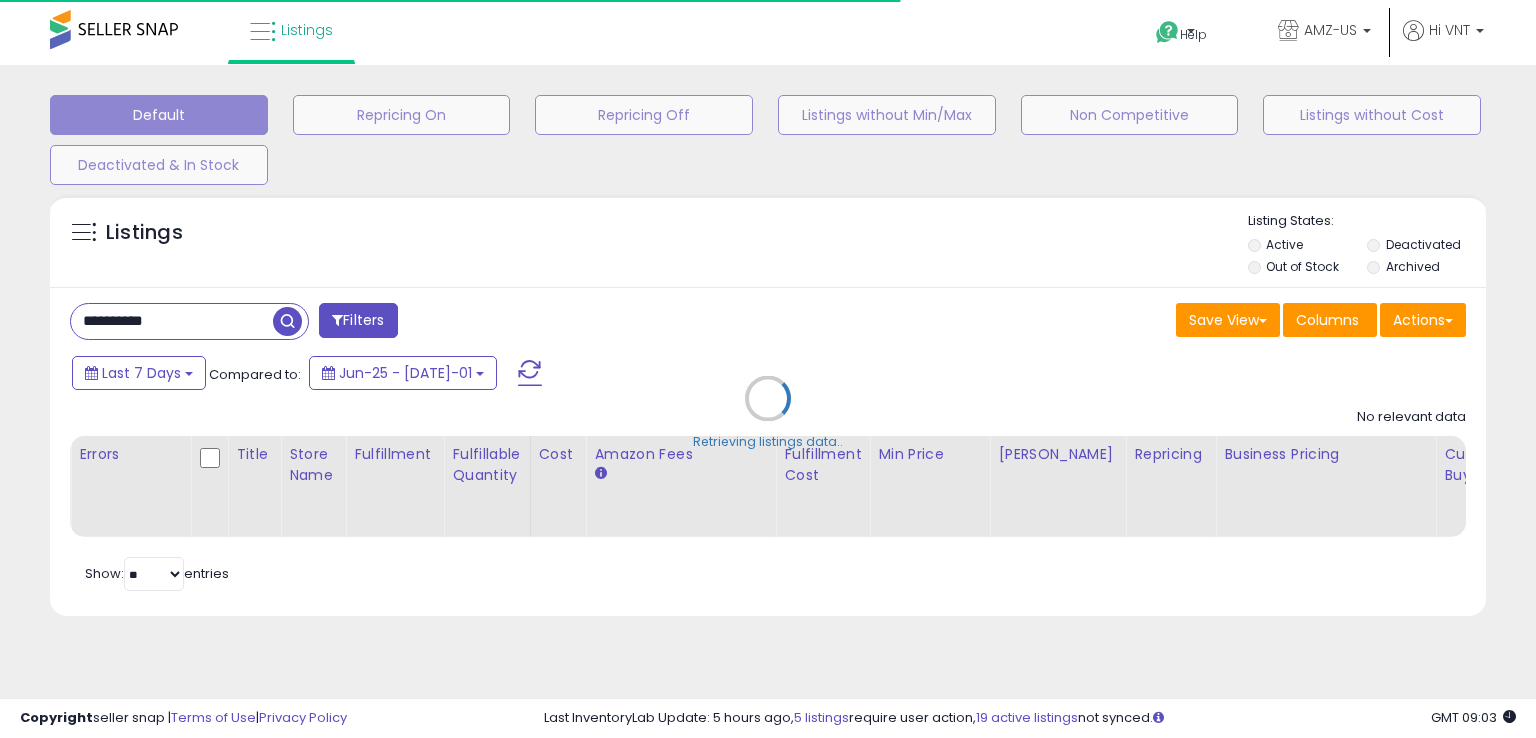 select on "*" 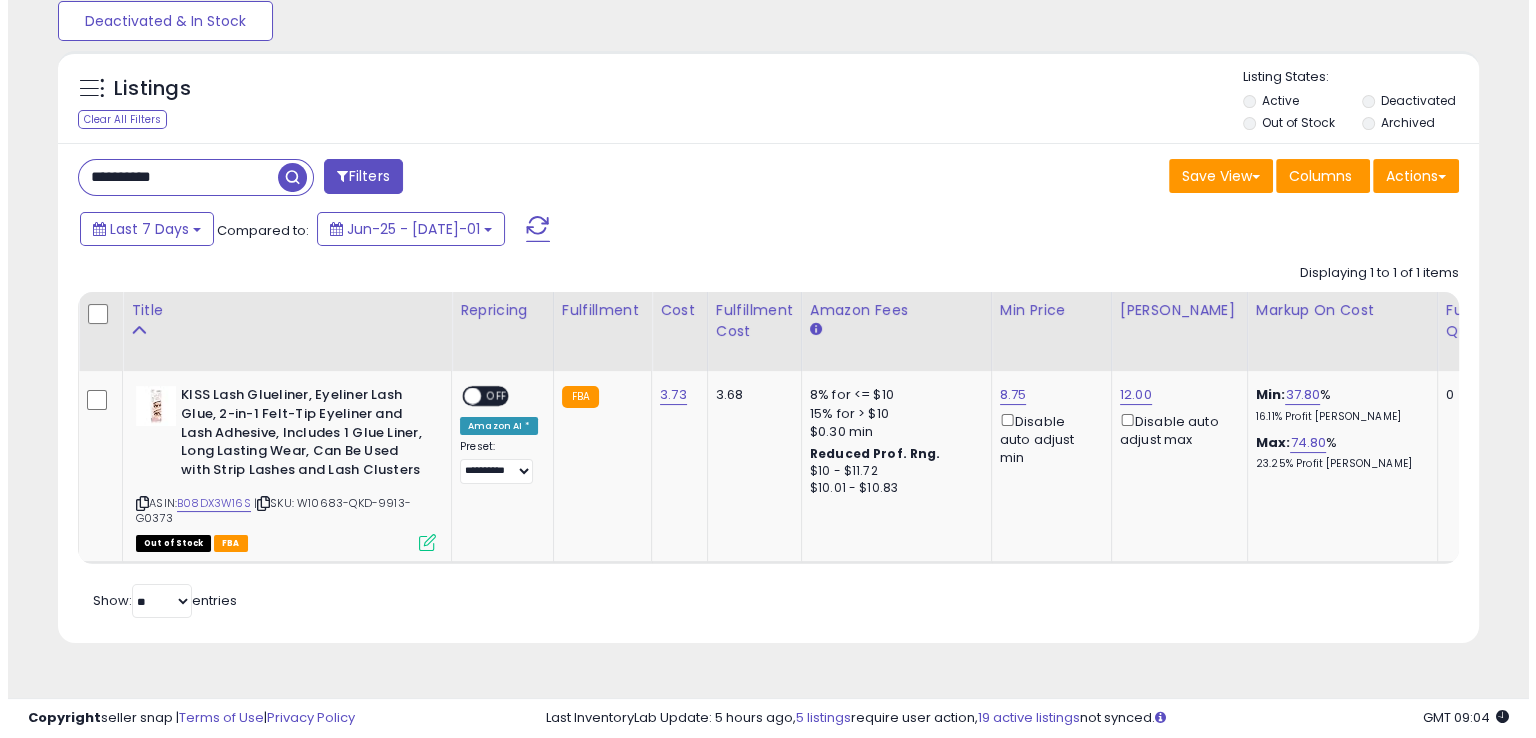scroll, scrollTop: 157, scrollLeft: 0, axis: vertical 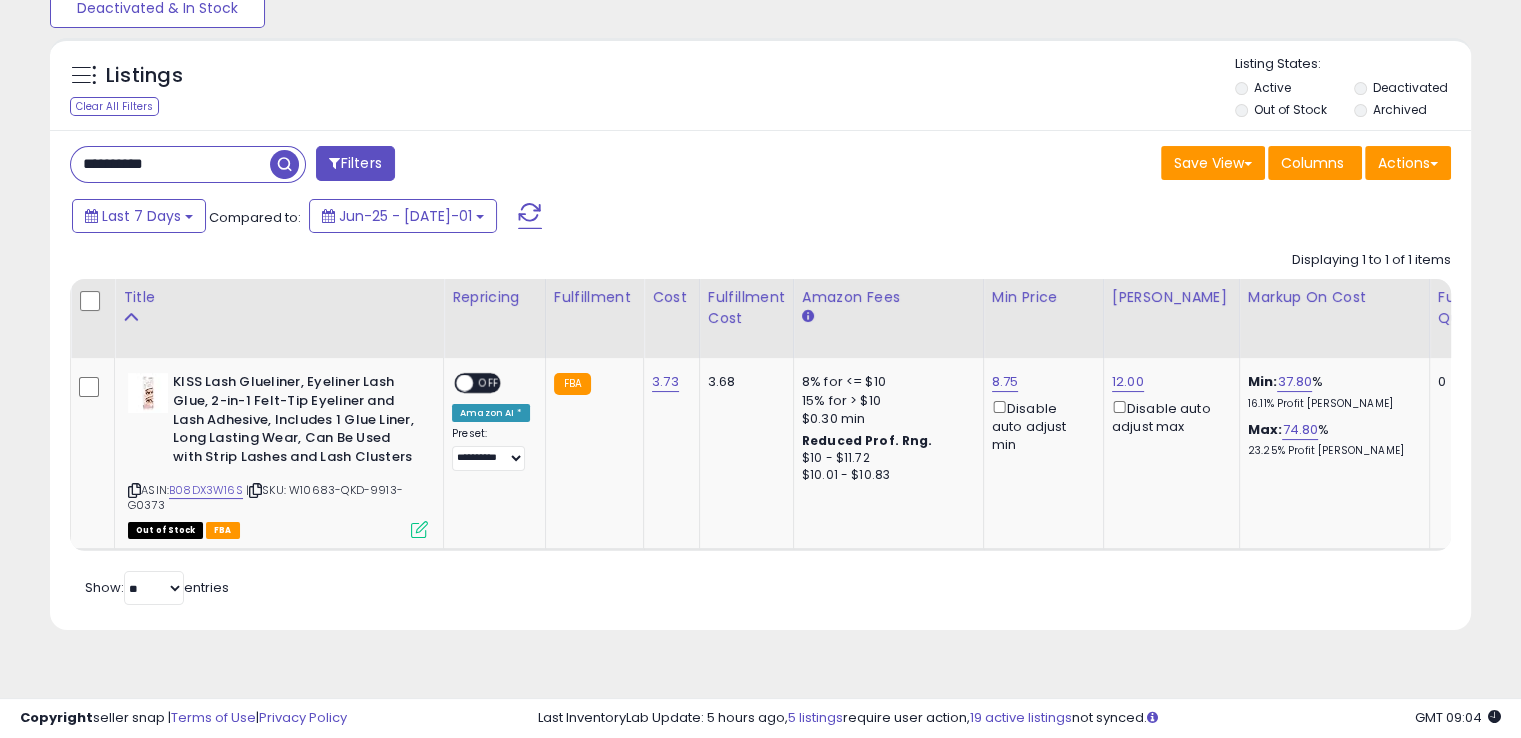 click on "Filters" at bounding box center (355, 163) 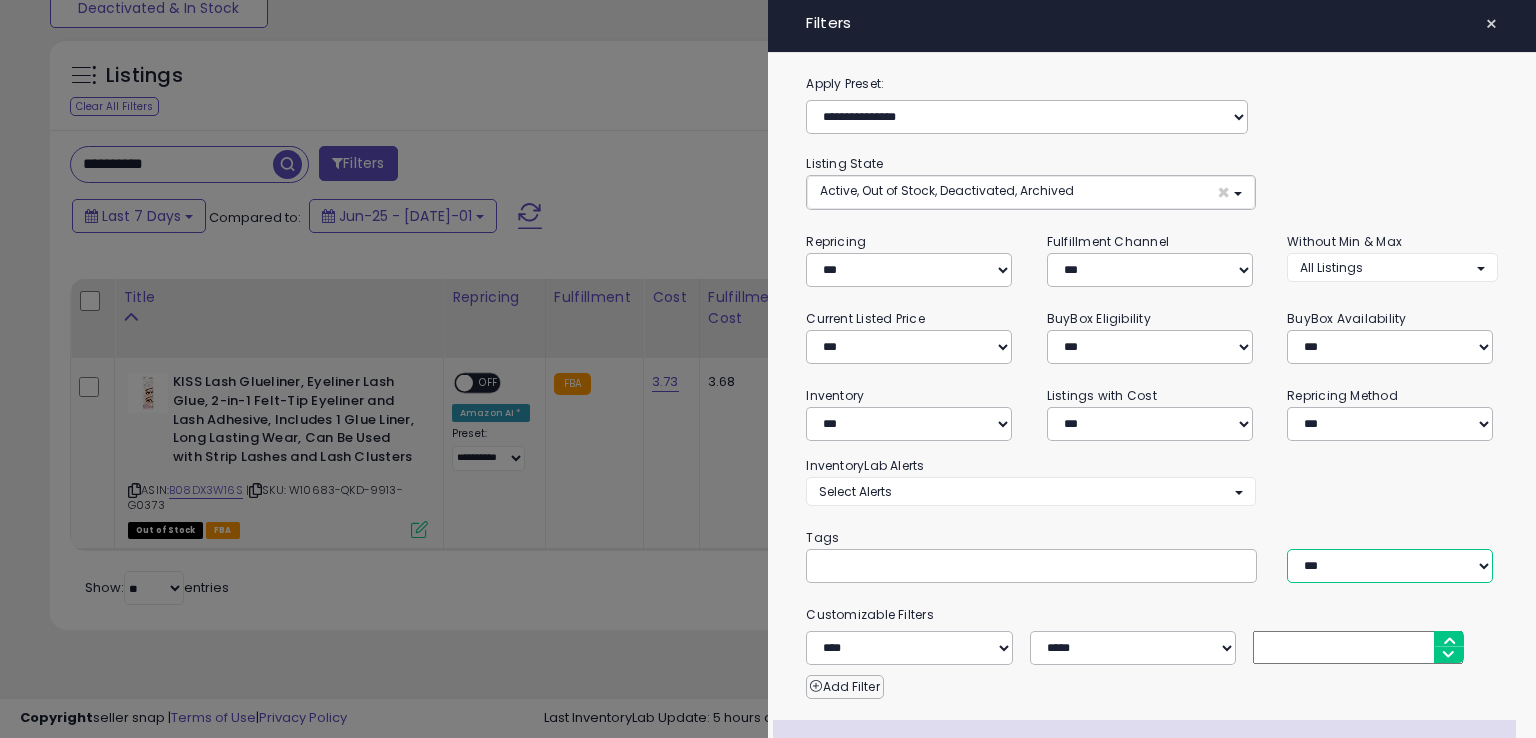 click on "***
***
****" at bounding box center [1390, 566] 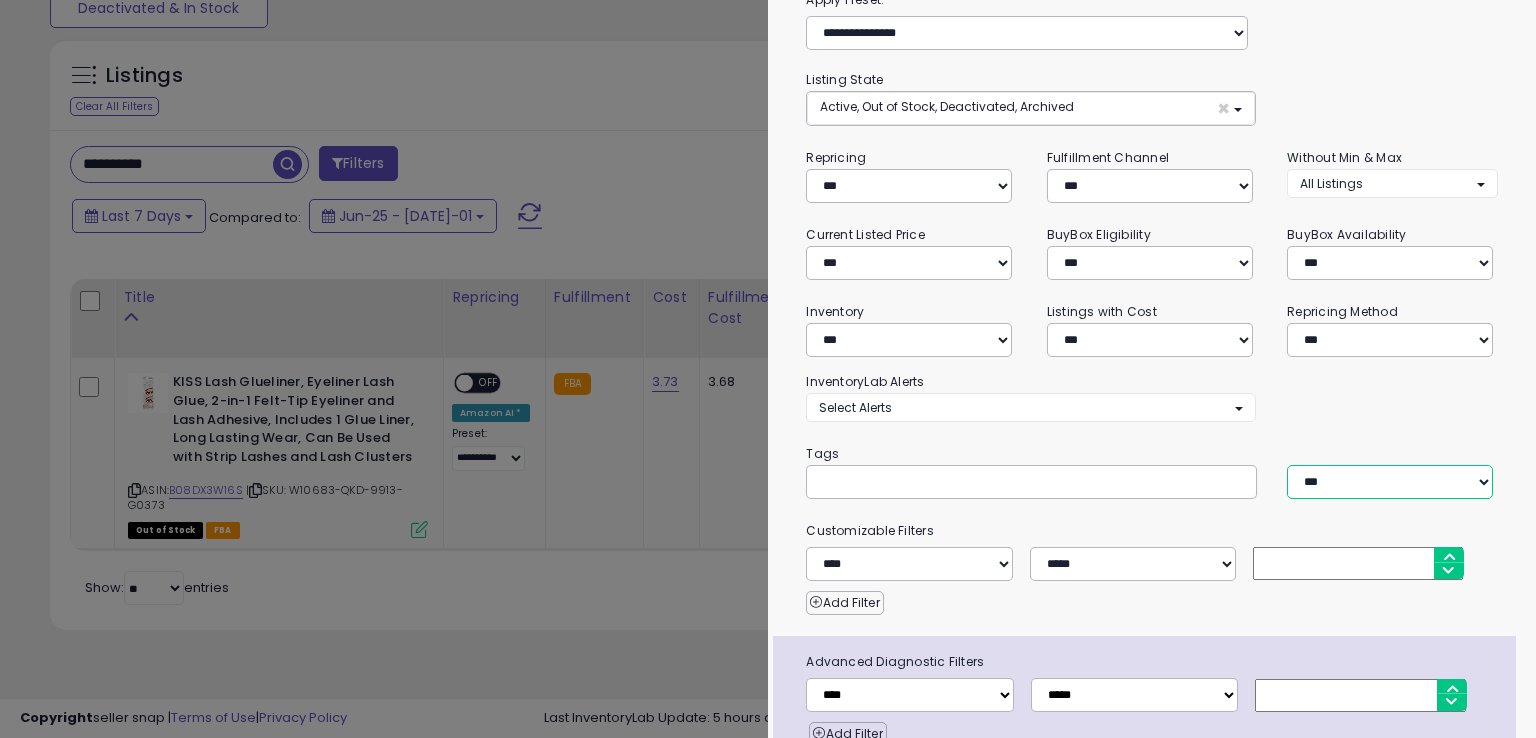 scroll, scrollTop: 176, scrollLeft: 0, axis: vertical 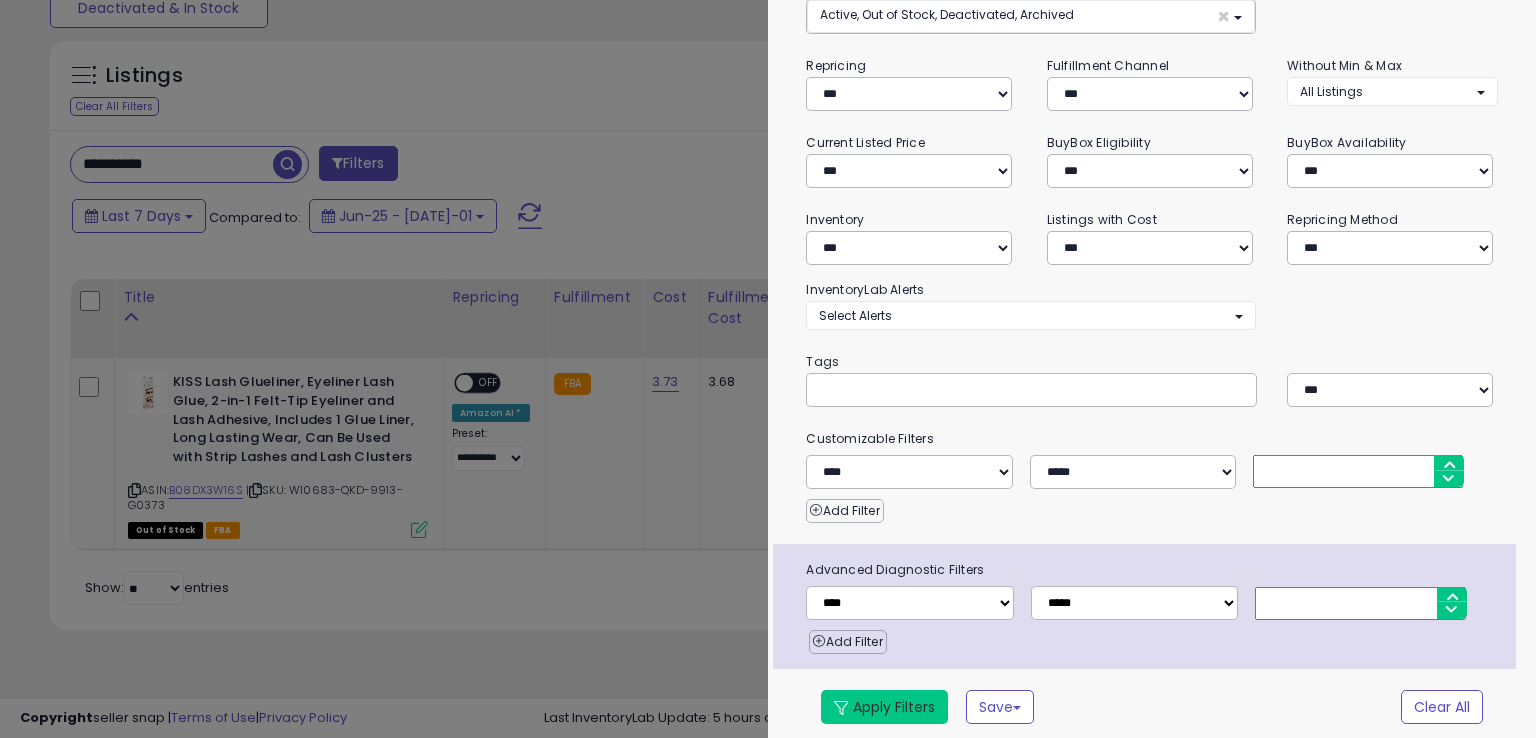 click on "Apply Filters" at bounding box center [884, 707] 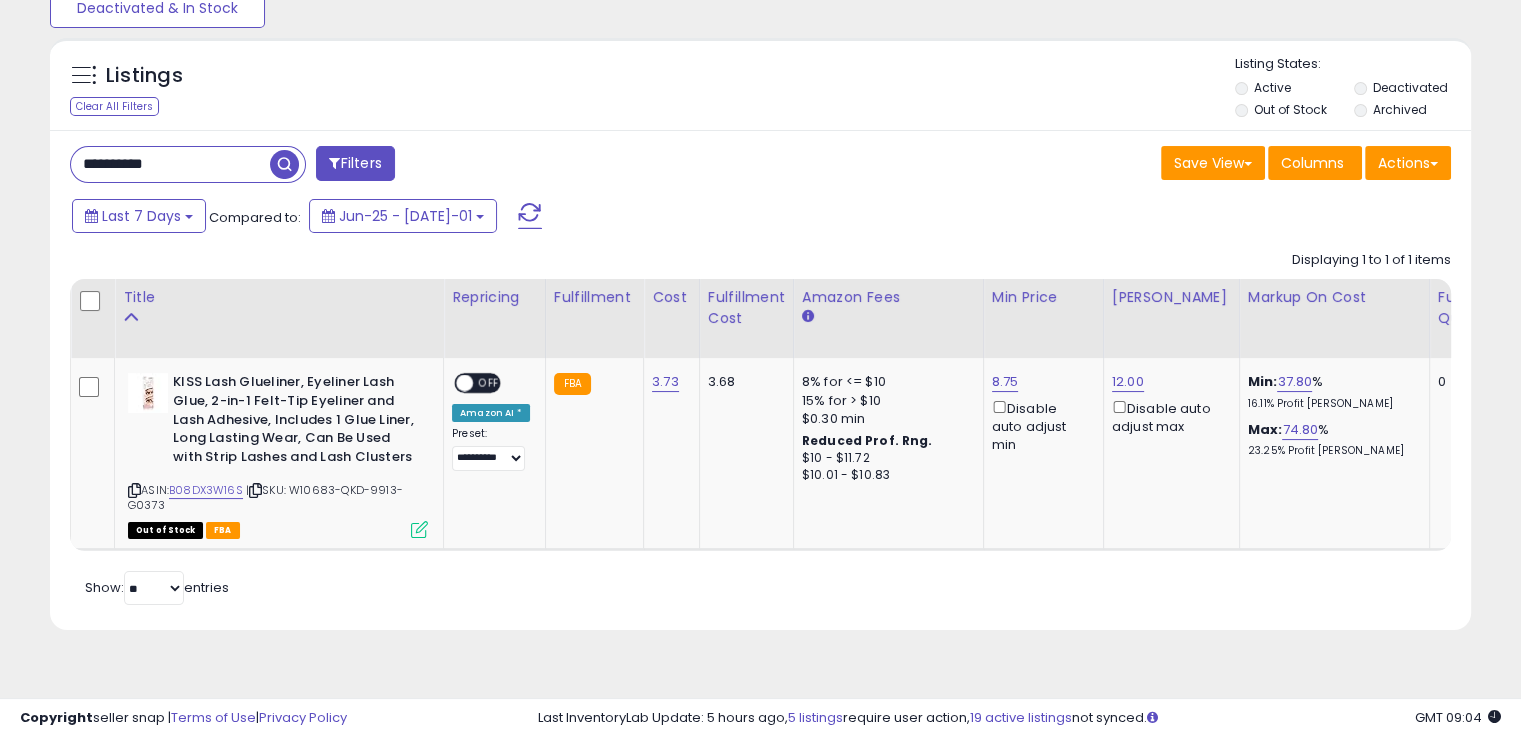 click on "Filters" at bounding box center [355, 163] 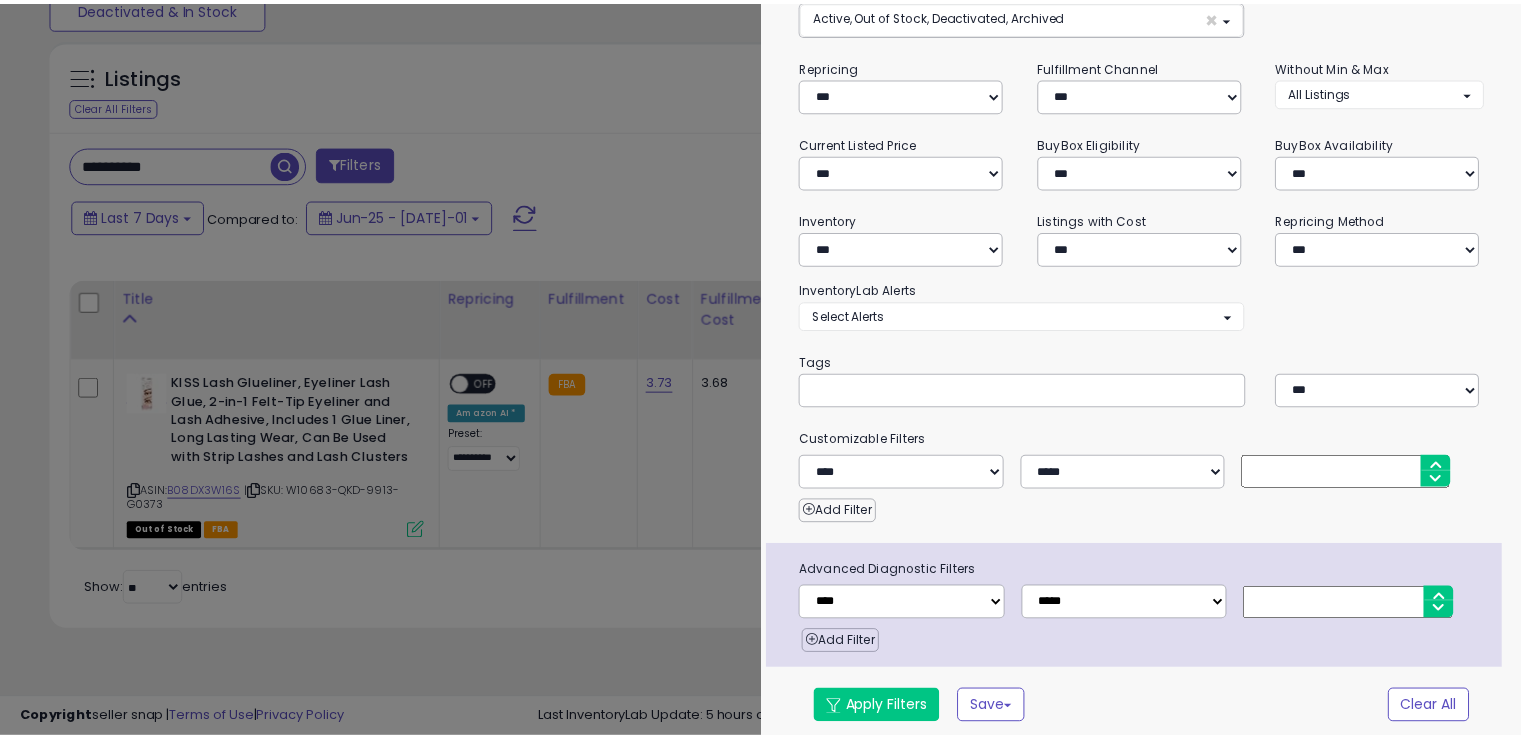 scroll, scrollTop: 174, scrollLeft: 0, axis: vertical 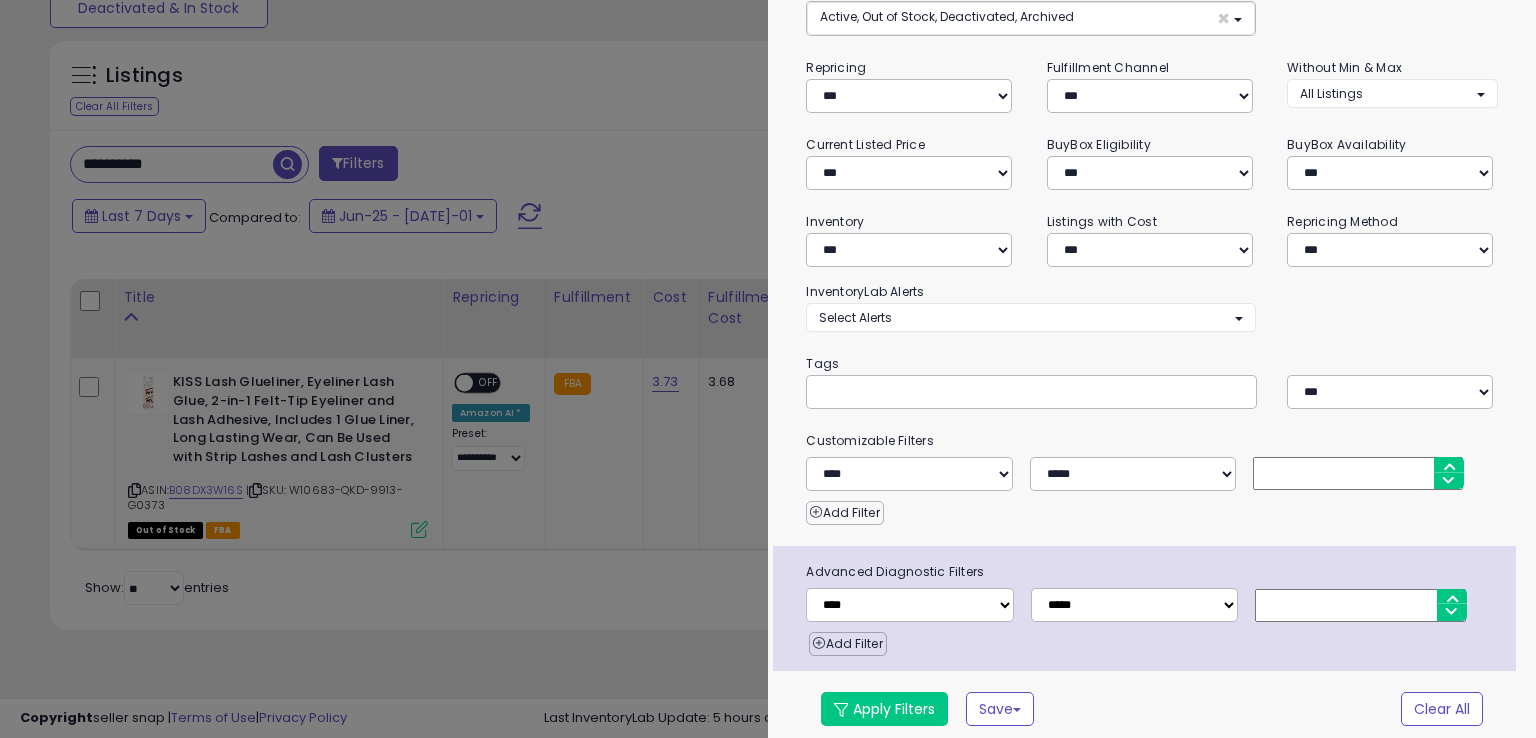 click at bounding box center (768, 369) 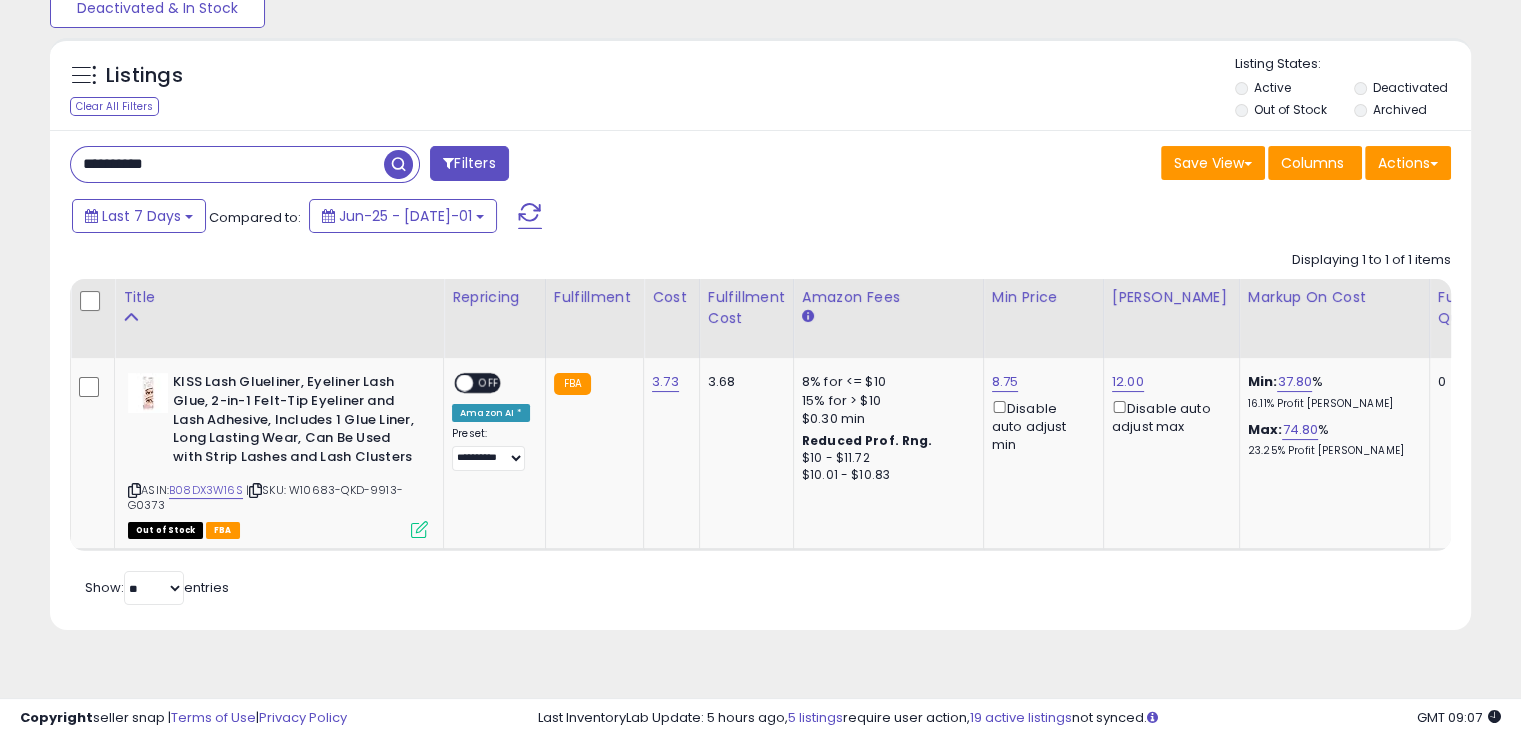 click on "**********" at bounding box center [227, 164] 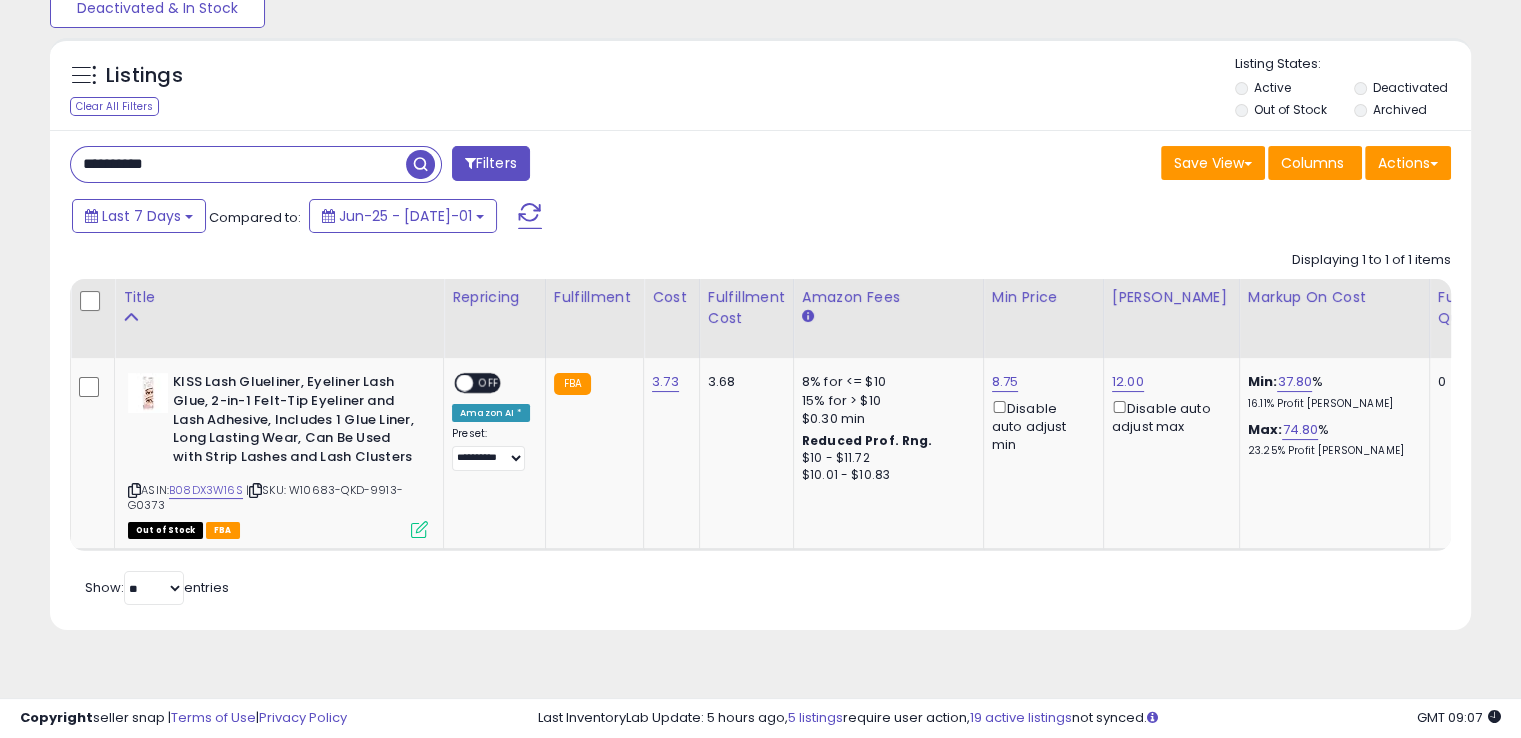 paste 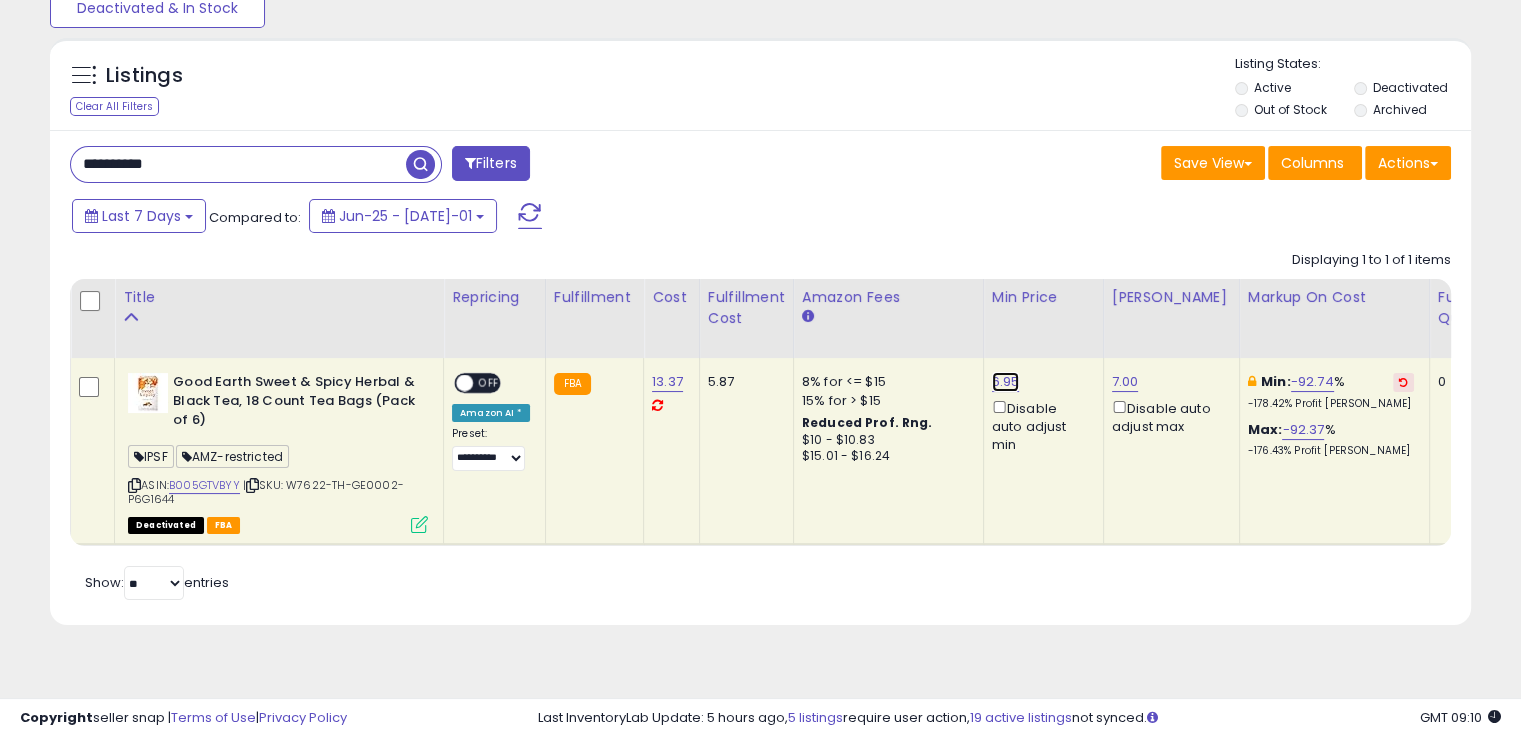 click on "6.95" at bounding box center [1006, 382] 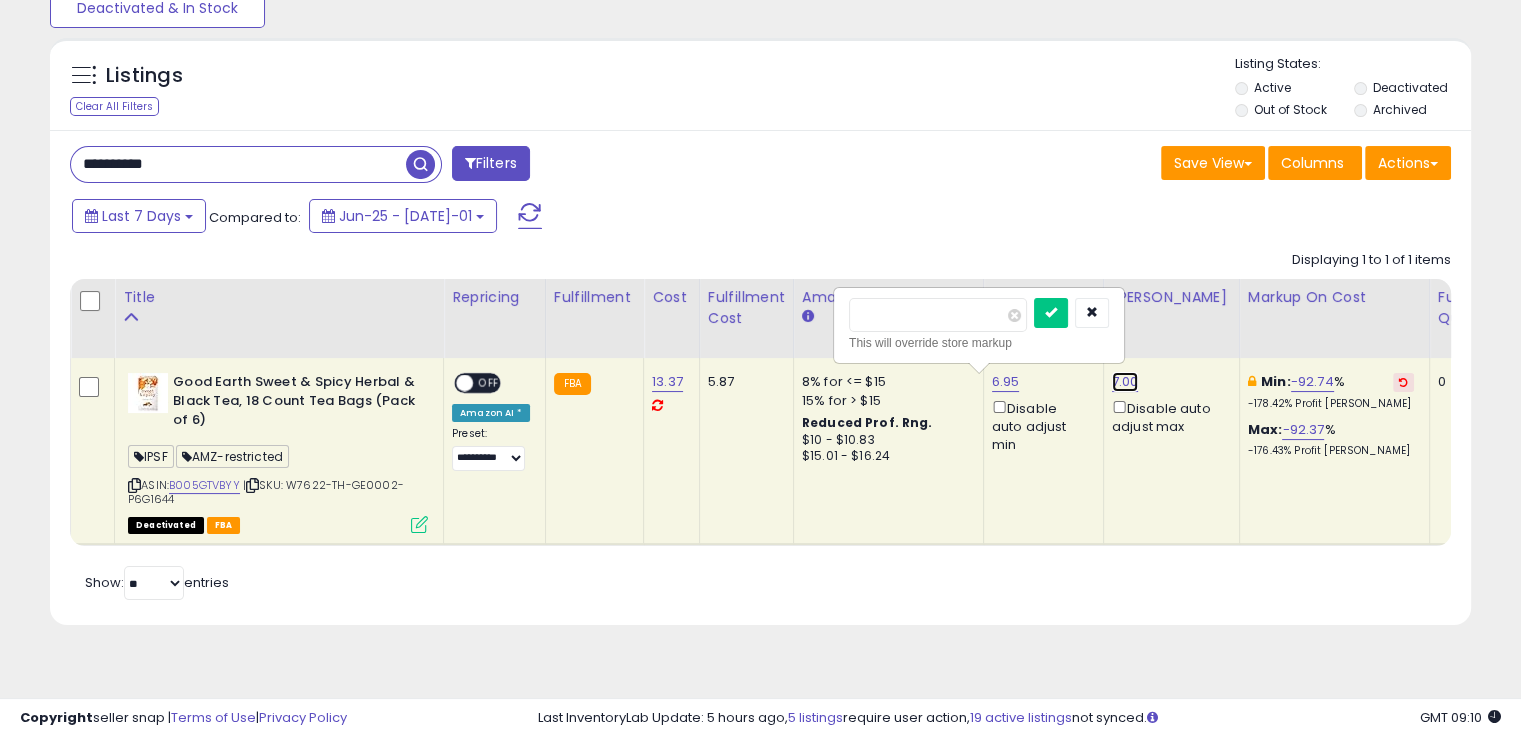 click on "7.00" at bounding box center (1125, 382) 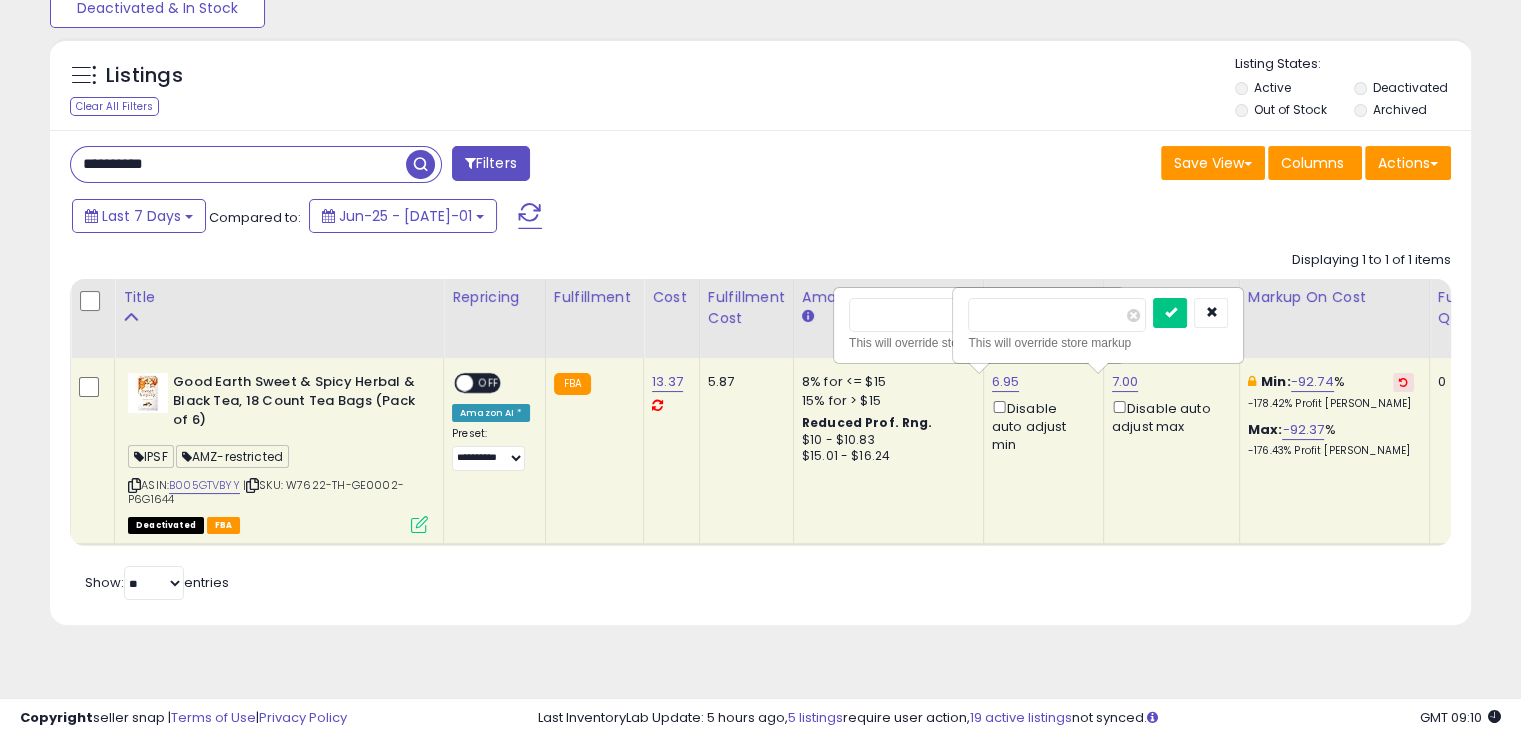 drag, startPoint x: 1040, startPoint y: 314, endPoint x: 935, endPoint y: 300, distance: 105.92922 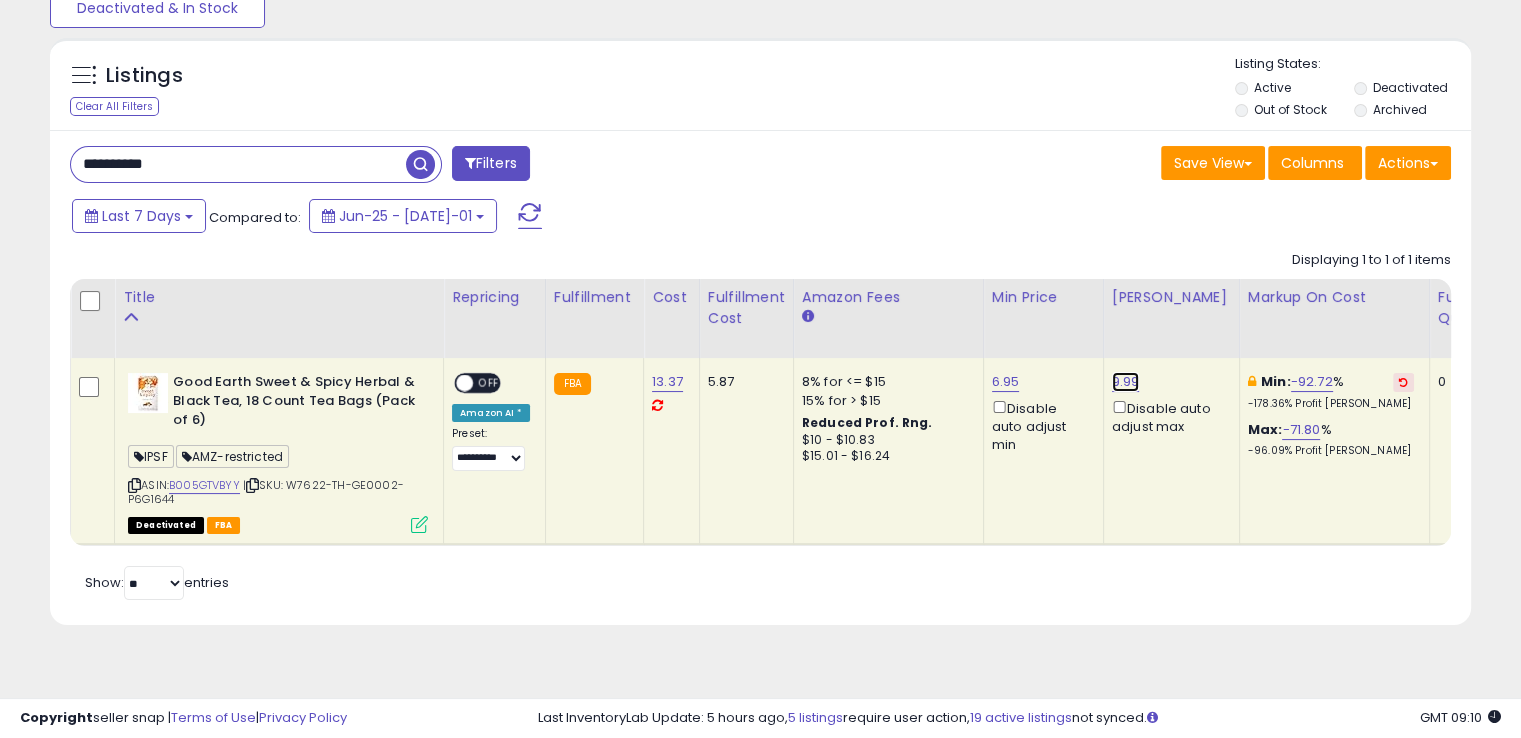 click on "9.99" at bounding box center (1126, 382) 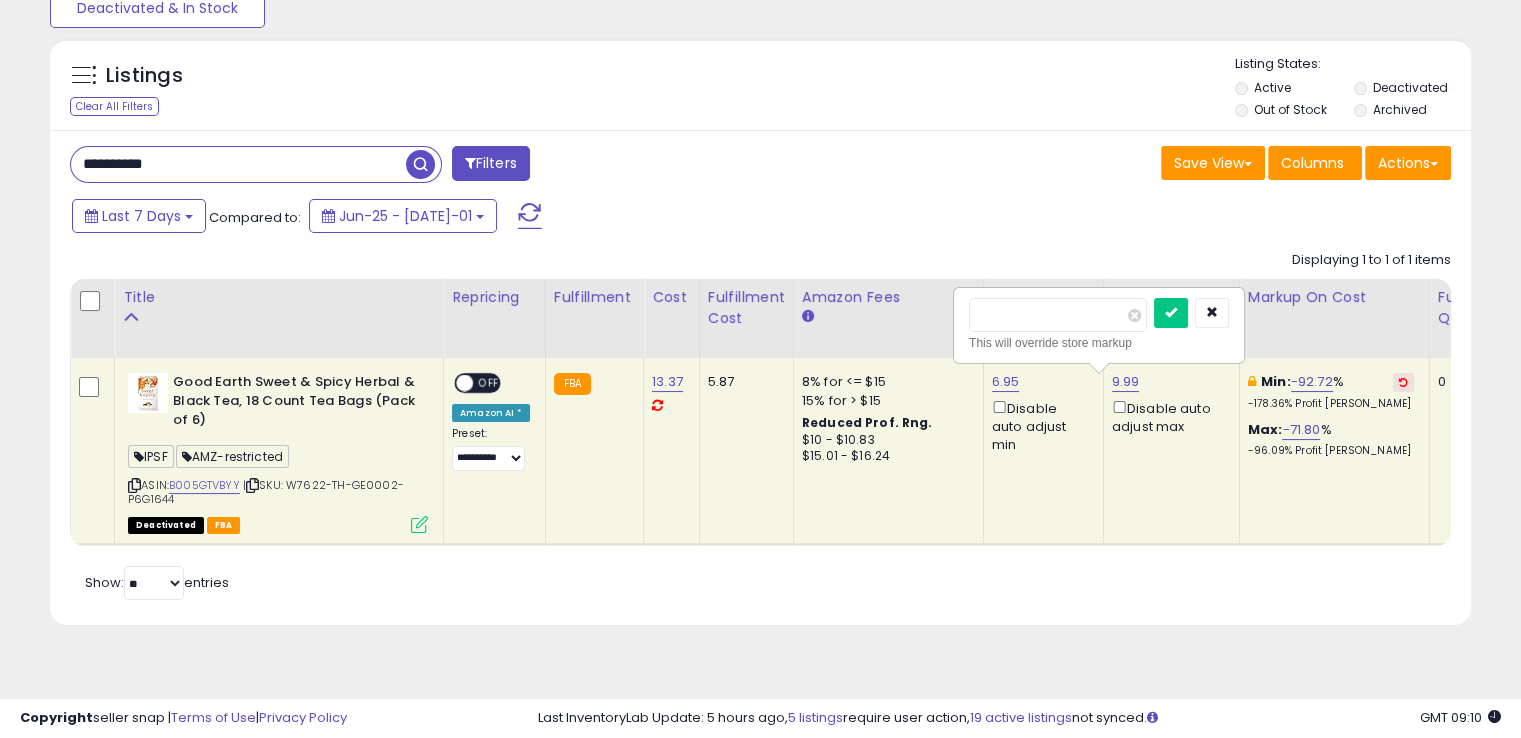 drag, startPoint x: 1048, startPoint y: 309, endPoint x: 964, endPoint y: 313, distance: 84.095184 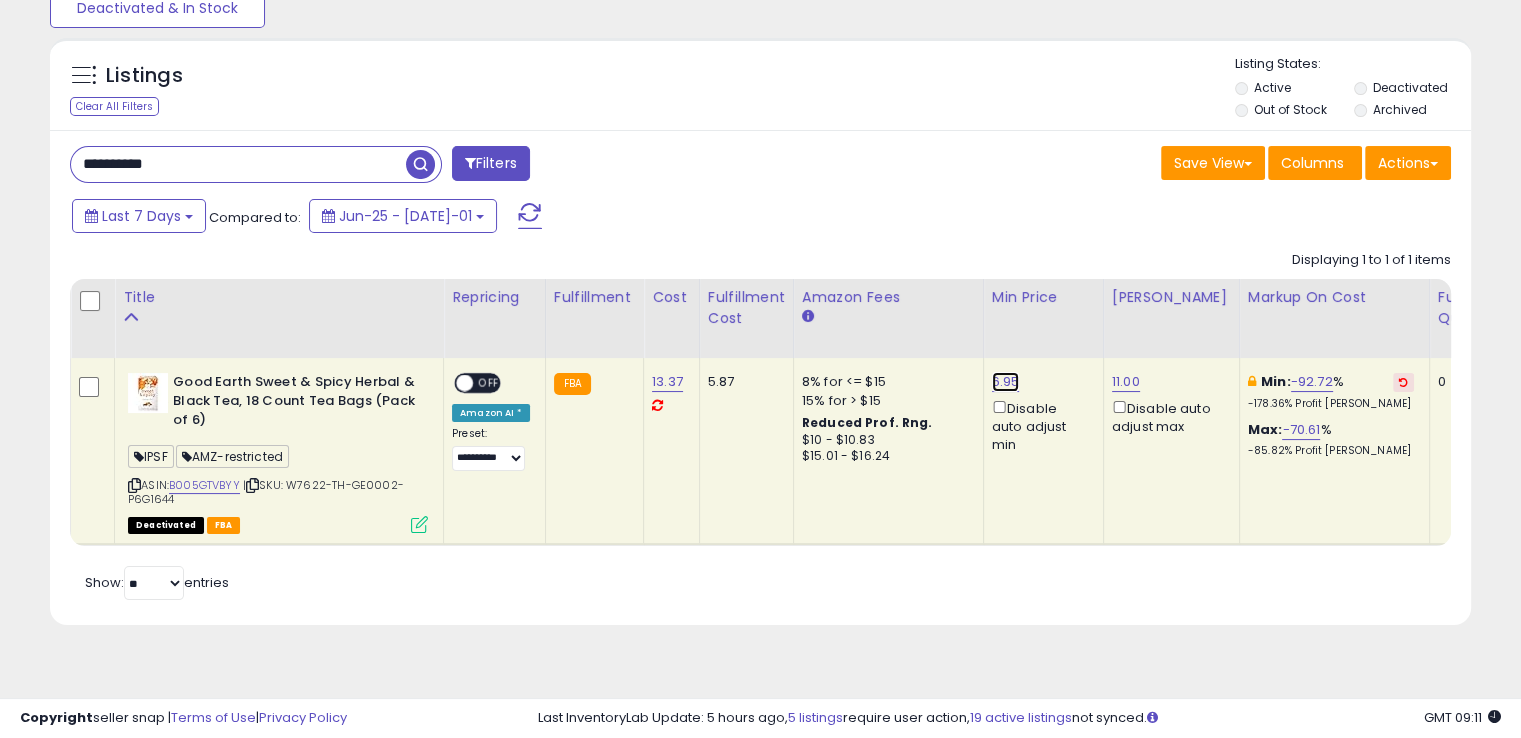 click on "6.95" at bounding box center (1006, 382) 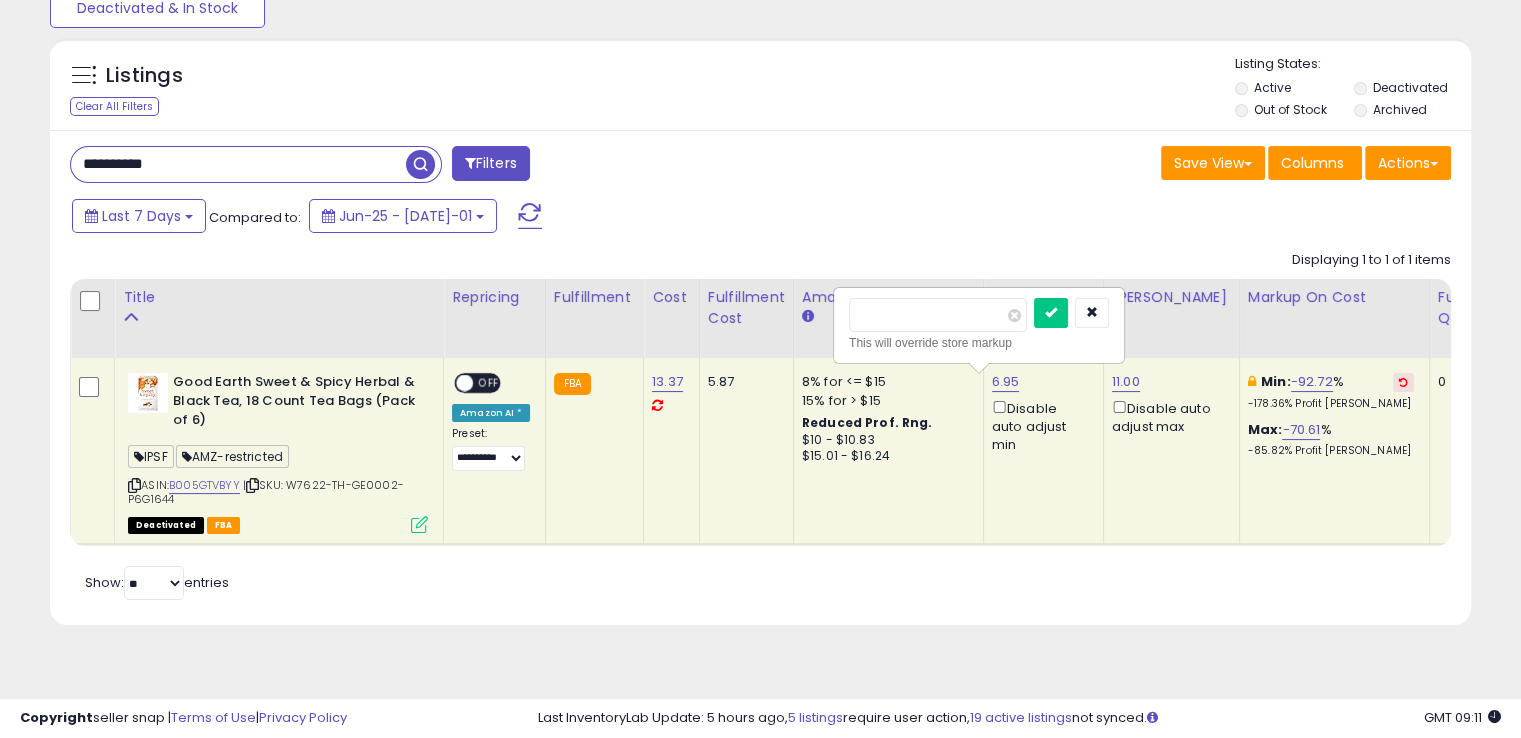 type on "*" 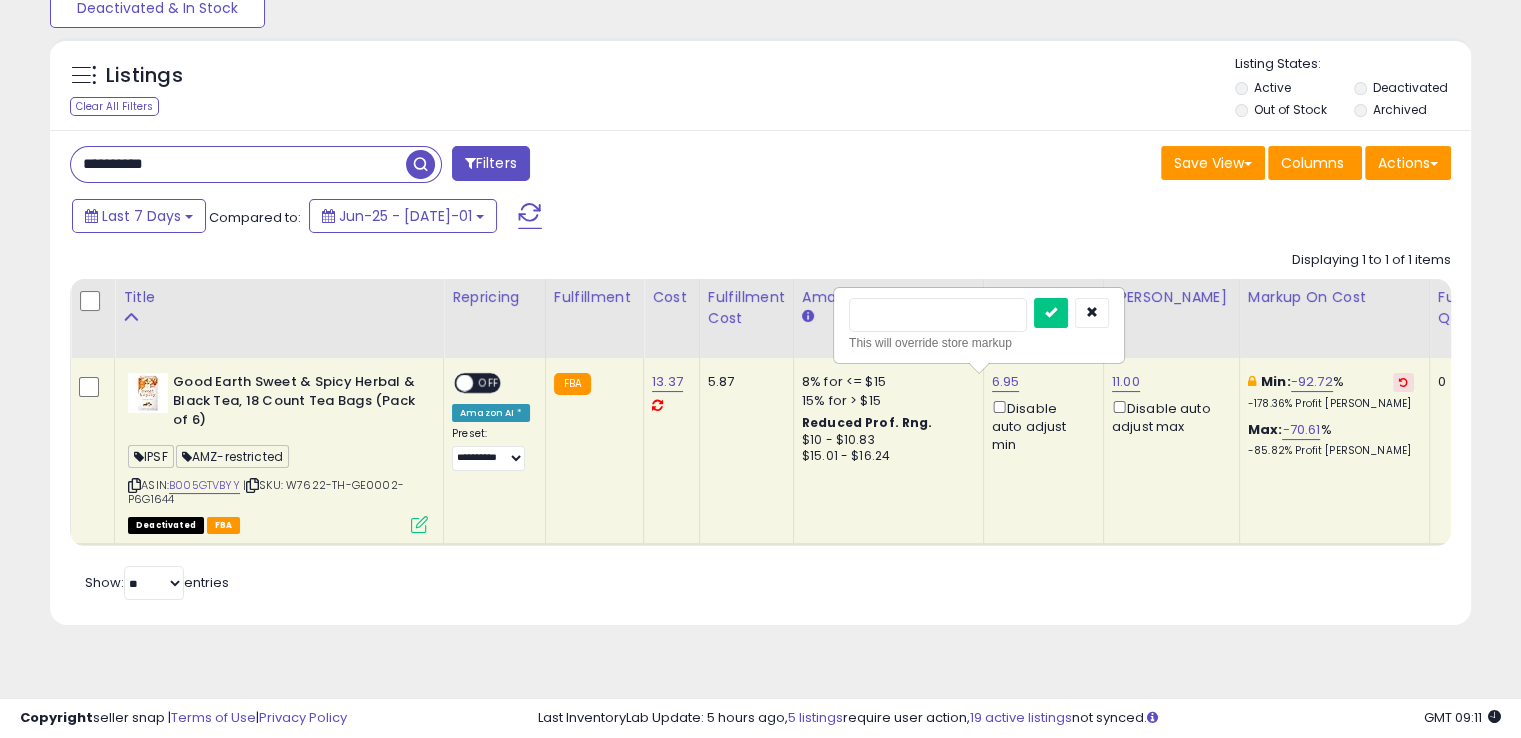 type on "*" 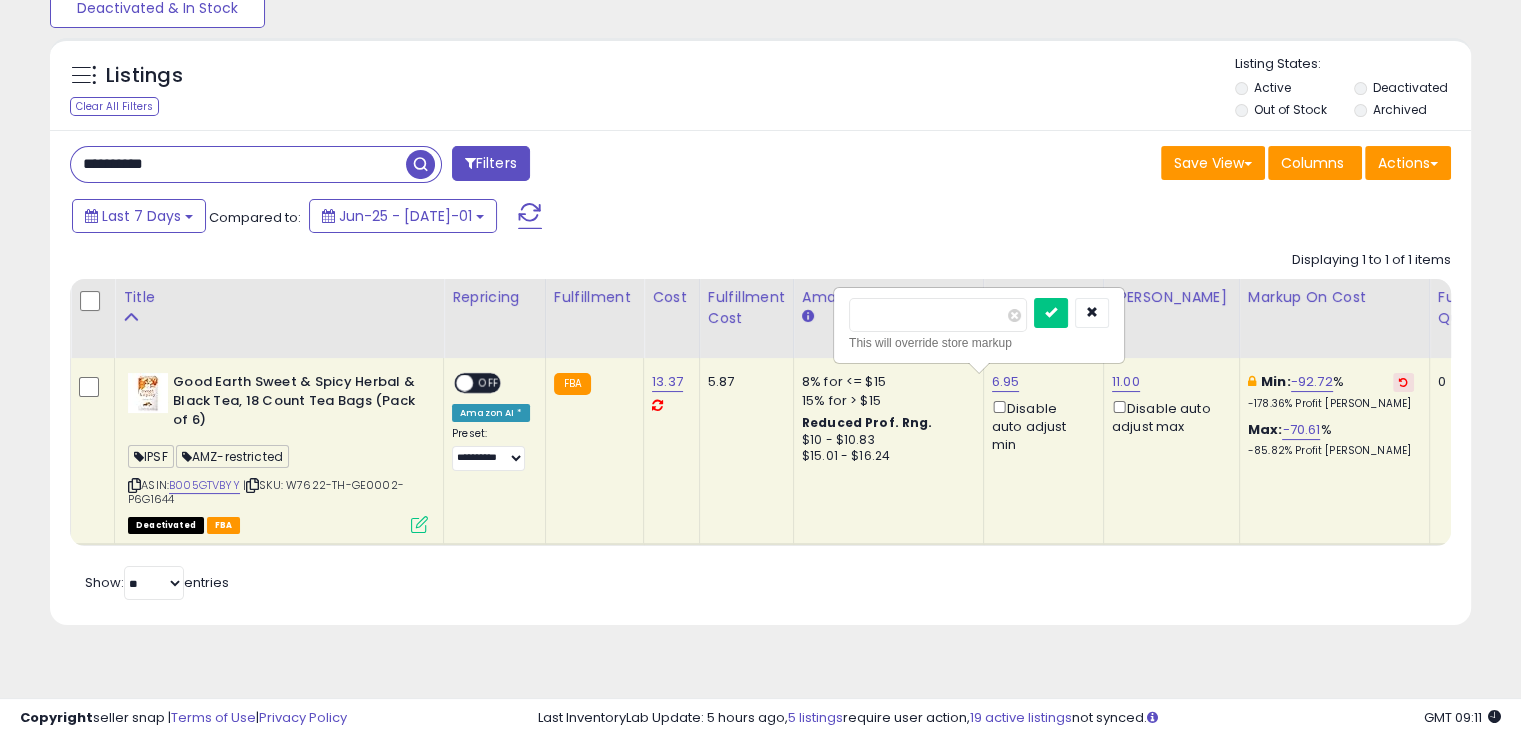 type on "****" 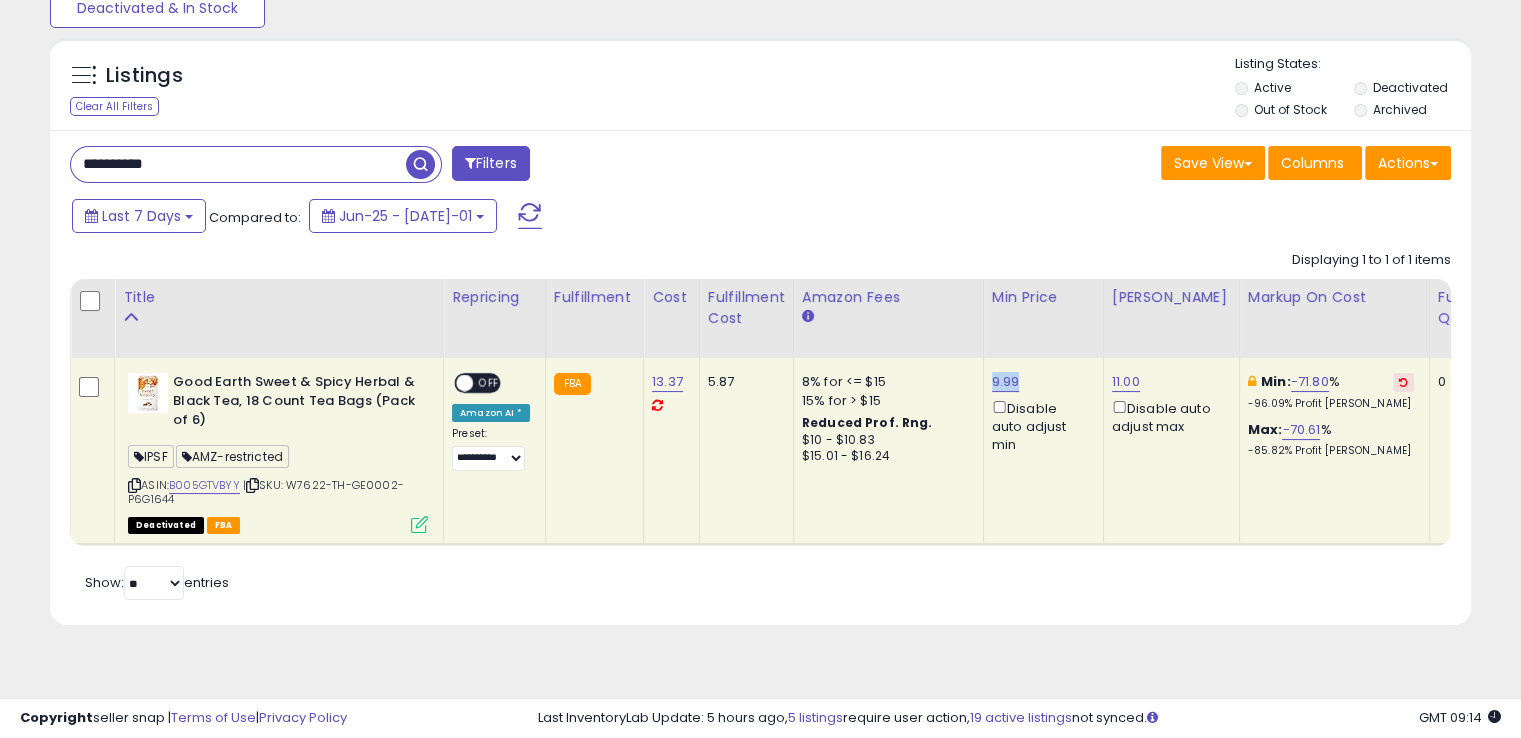 drag, startPoint x: 1028, startPoint y: 383, endPoint x: 980, endPoint y: 389, distance: 48.373547 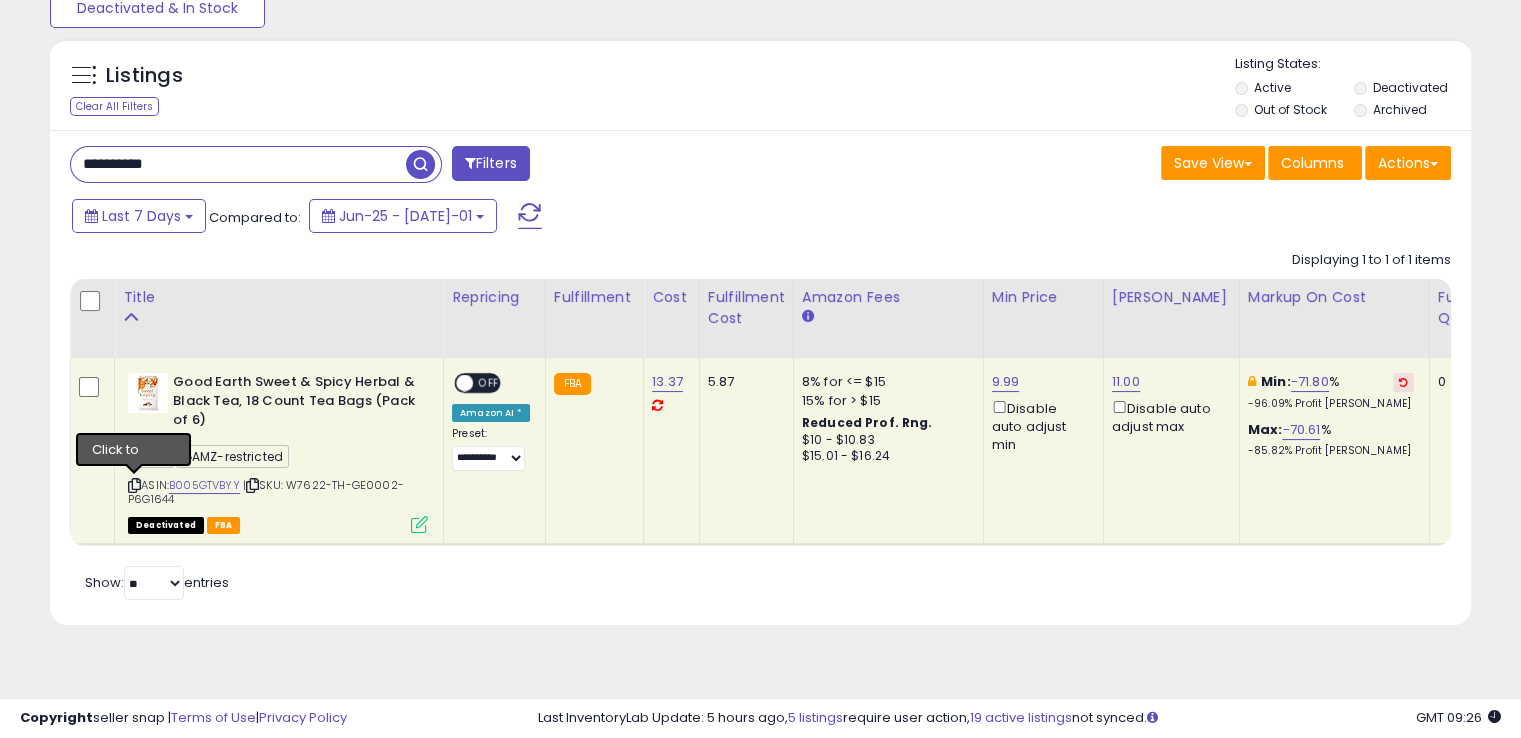 click at bounding box center [134, 485] 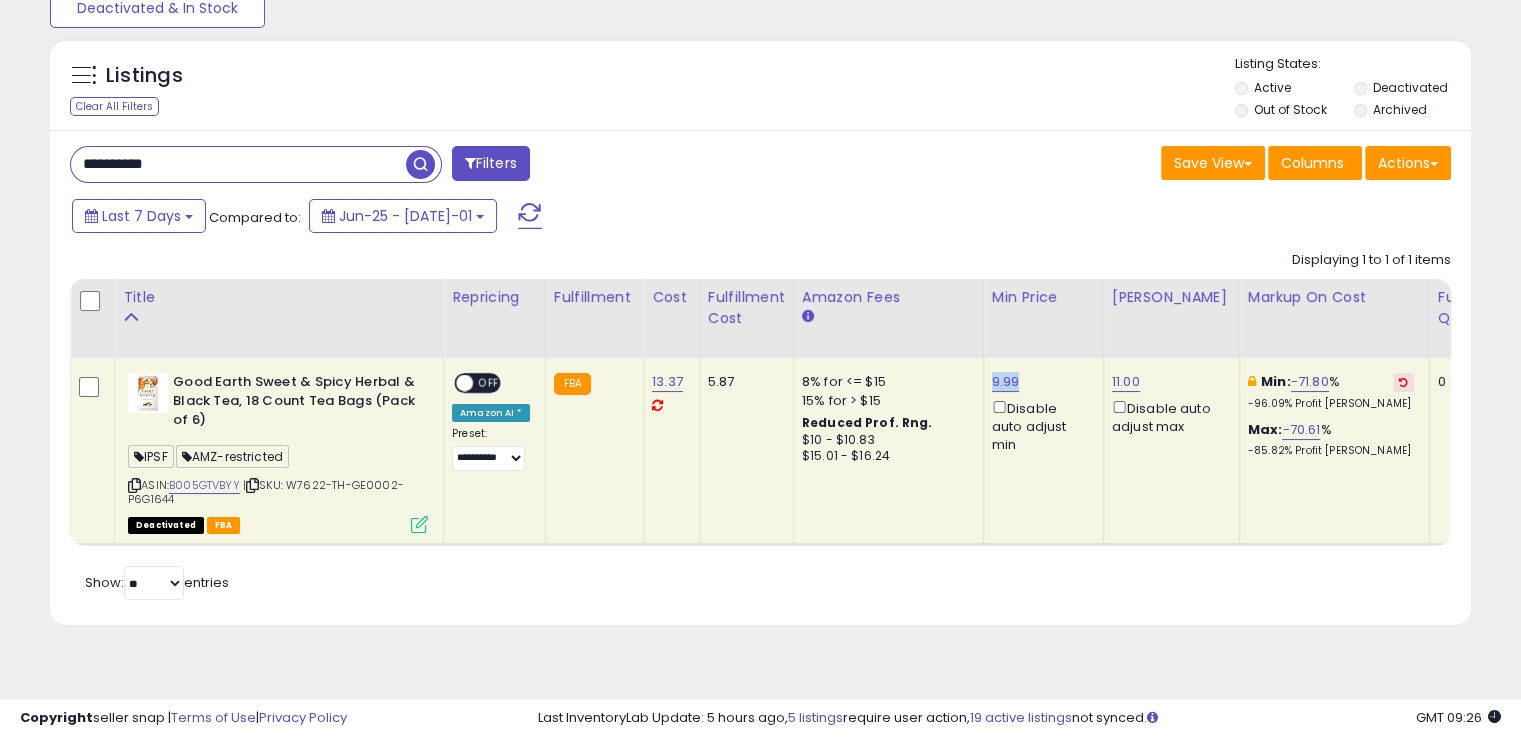 drag, startPoint x: 1016, startPoint y: 381, endPoint x: 980, endPoint y: 376, distance: 36.345562 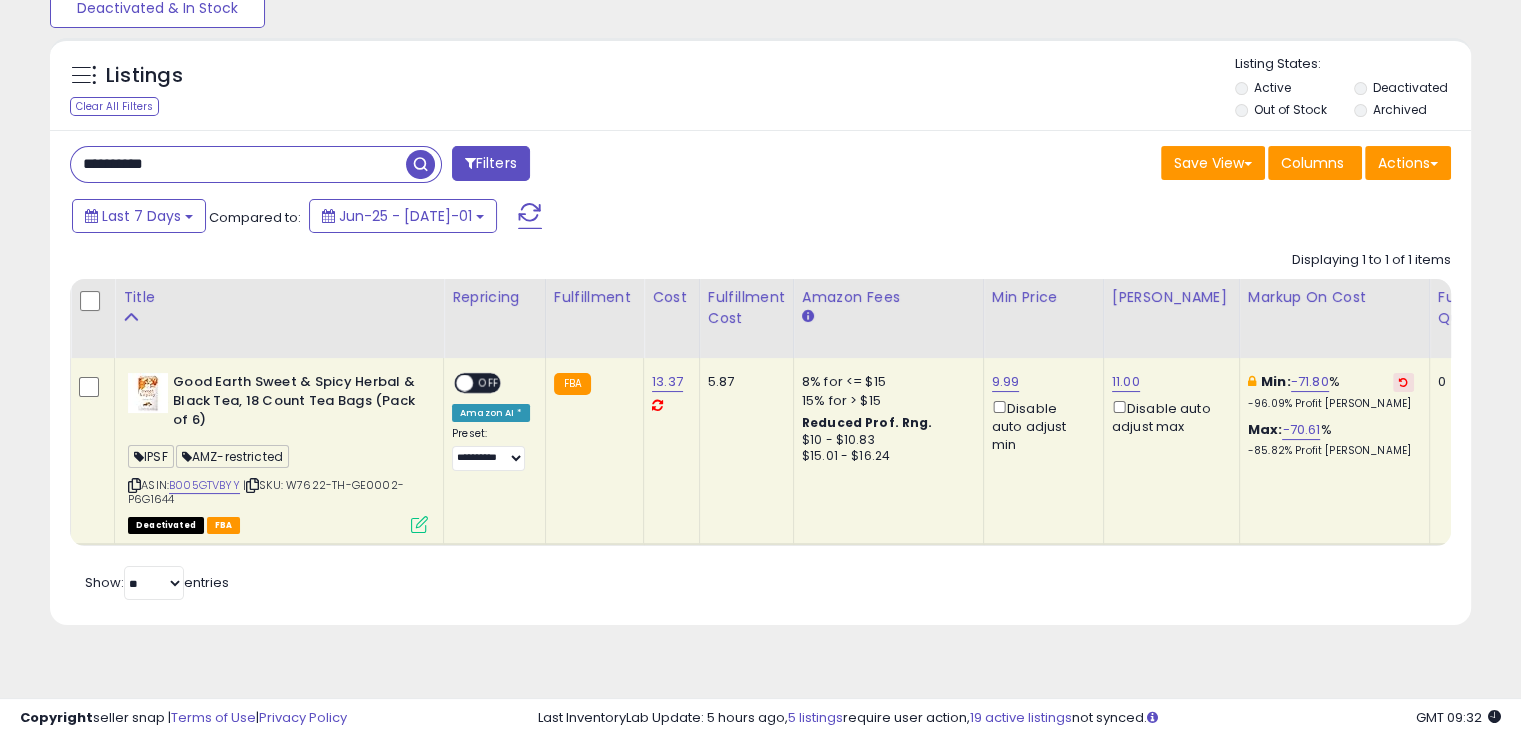 click on "**********" at bounding box center [238, 164] 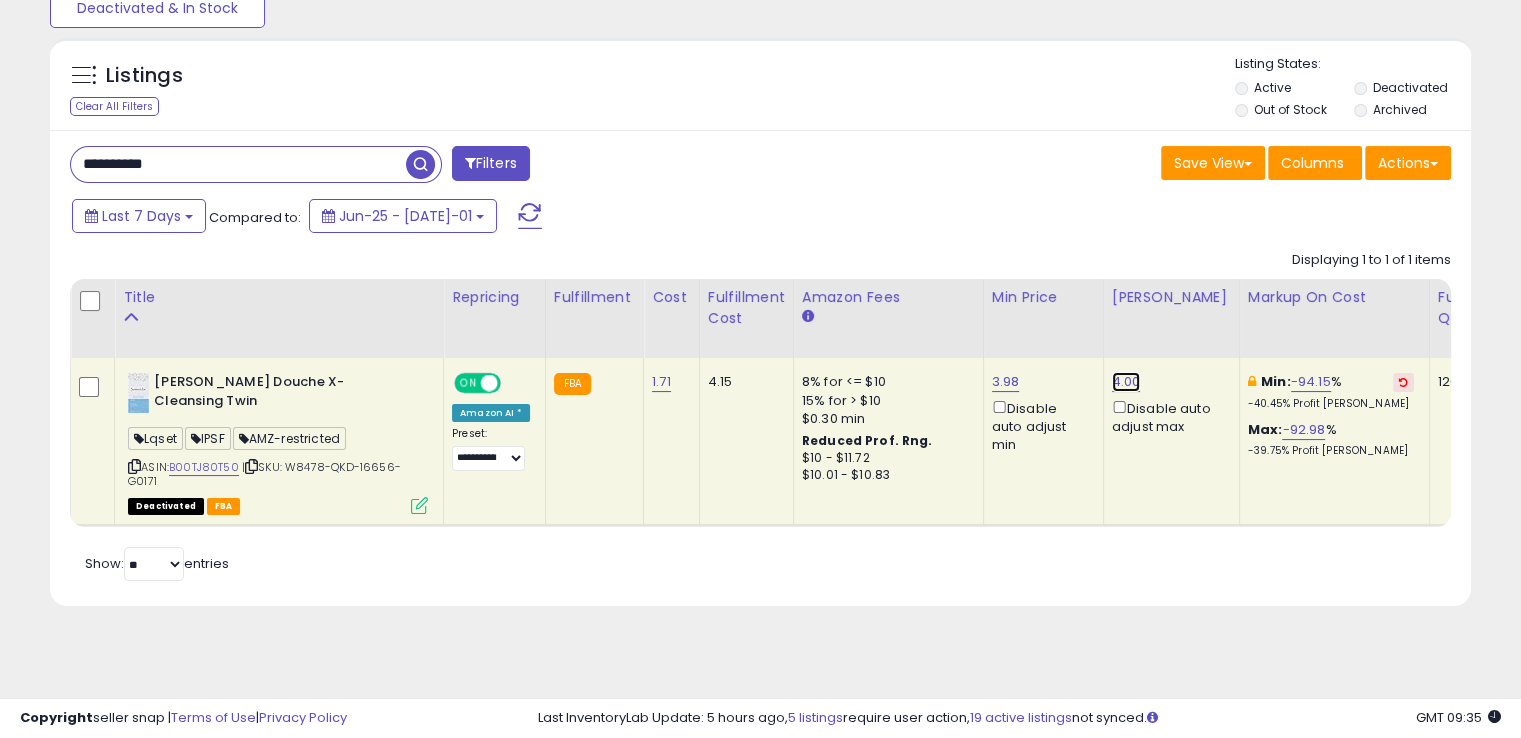 click on "4.00" at bounding box center (1126, 382) 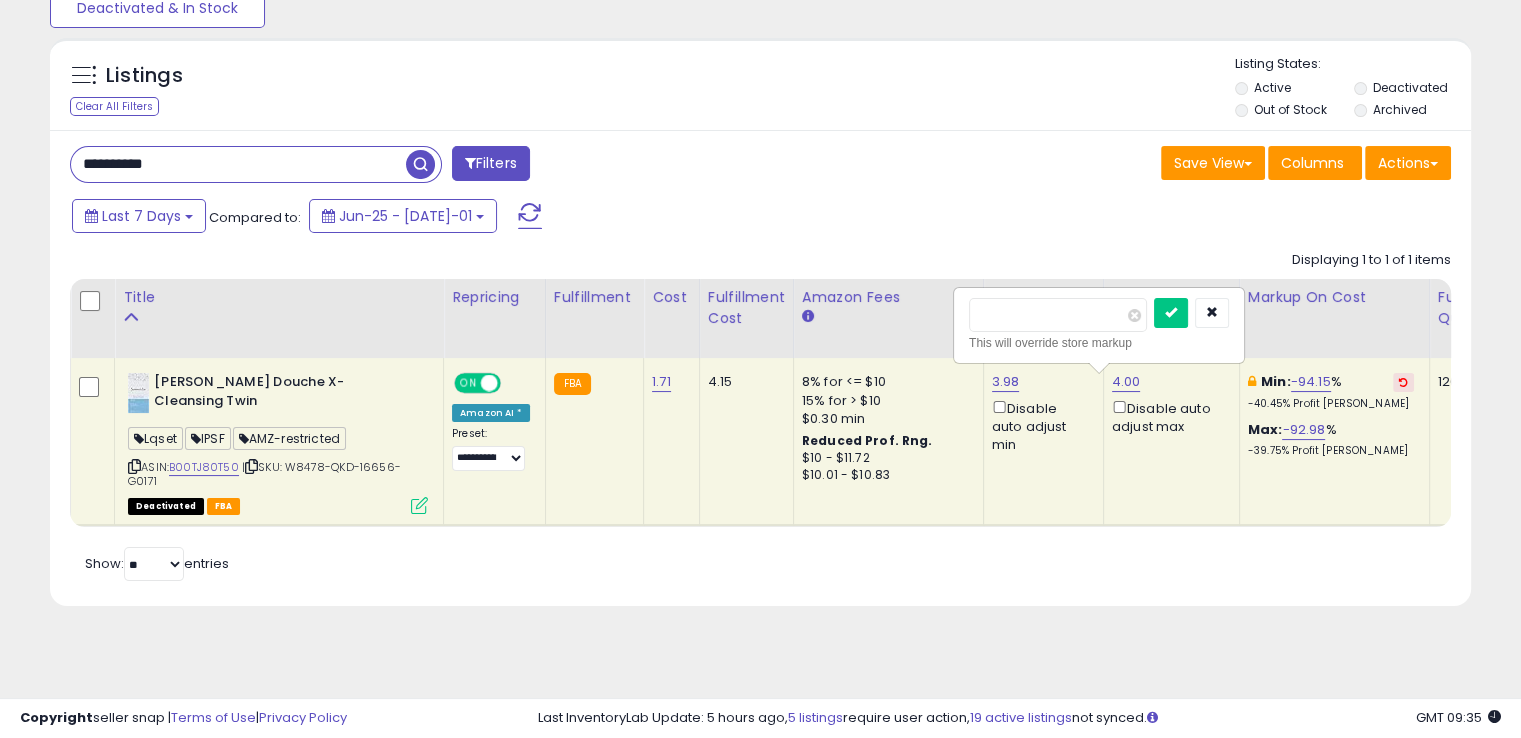 type on "***" 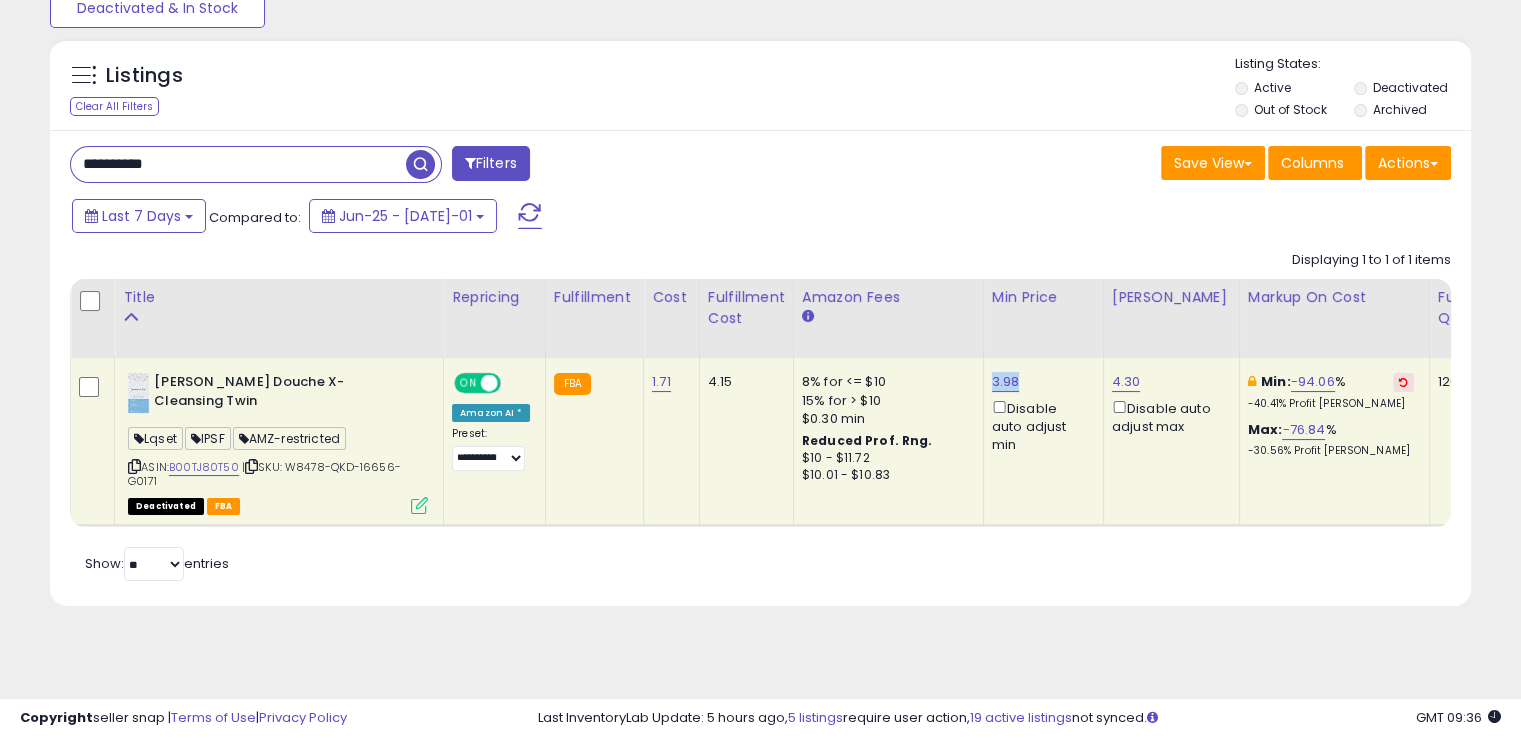 drag, startPoint x: 1021, startPoint y: 385, endPoint x: 982, endPoint y: 377, distance: 39.812057 